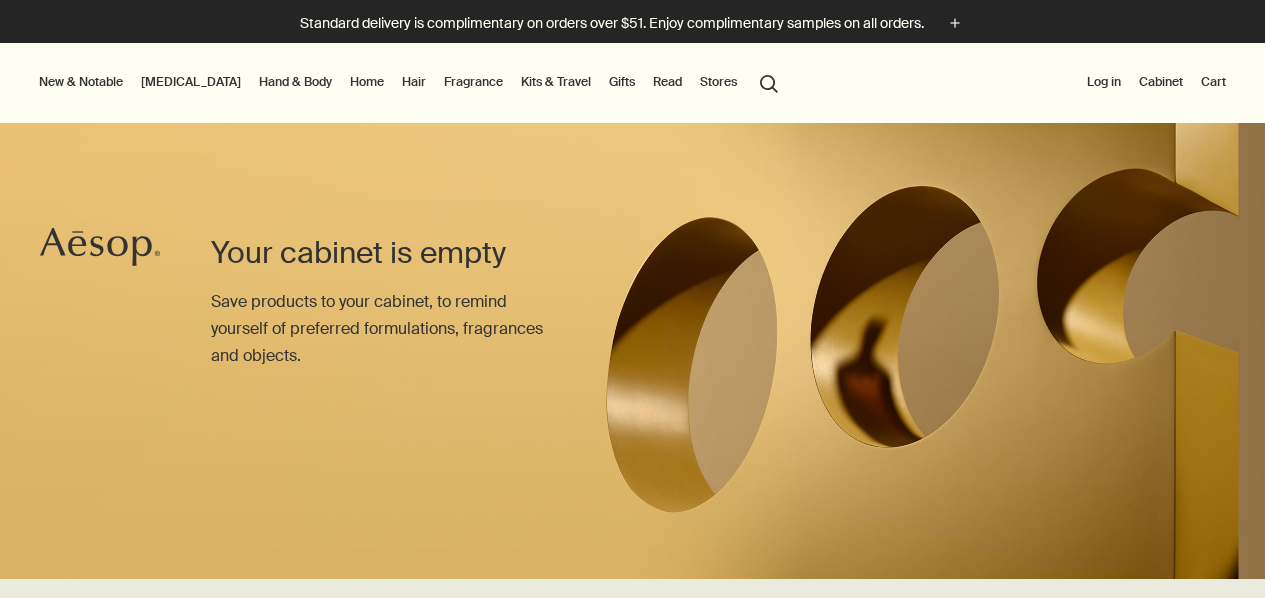 scroll, scrollTop: 0, scrollLeft: 0, axis: both 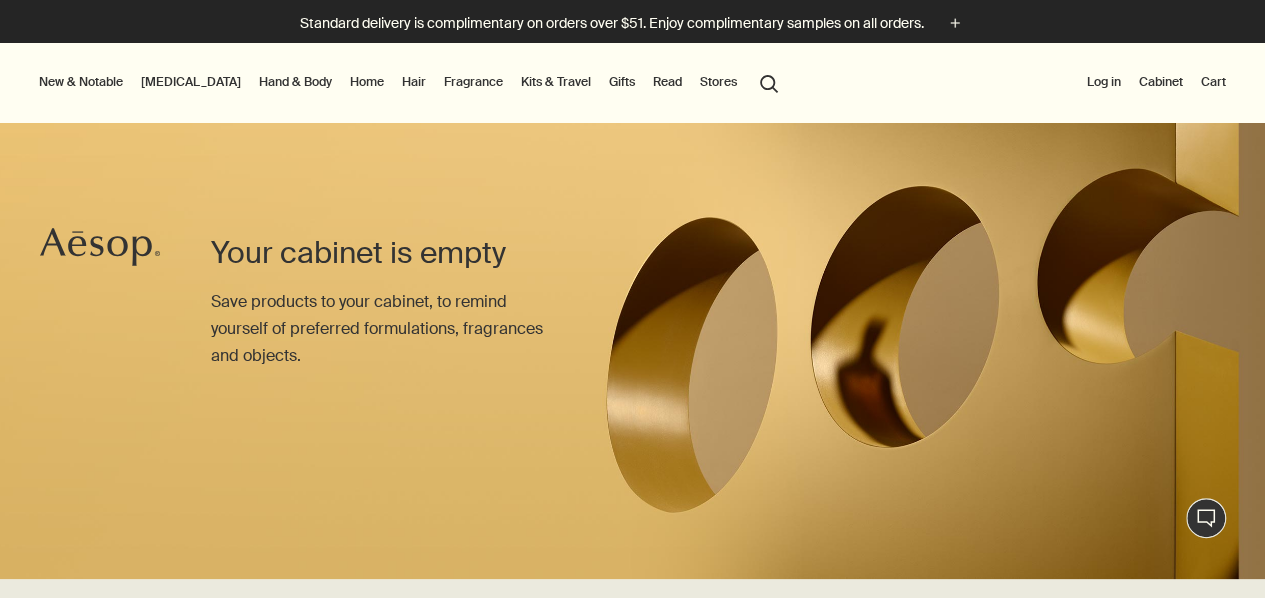 click on "Hair" at bounding box center (414, 82) 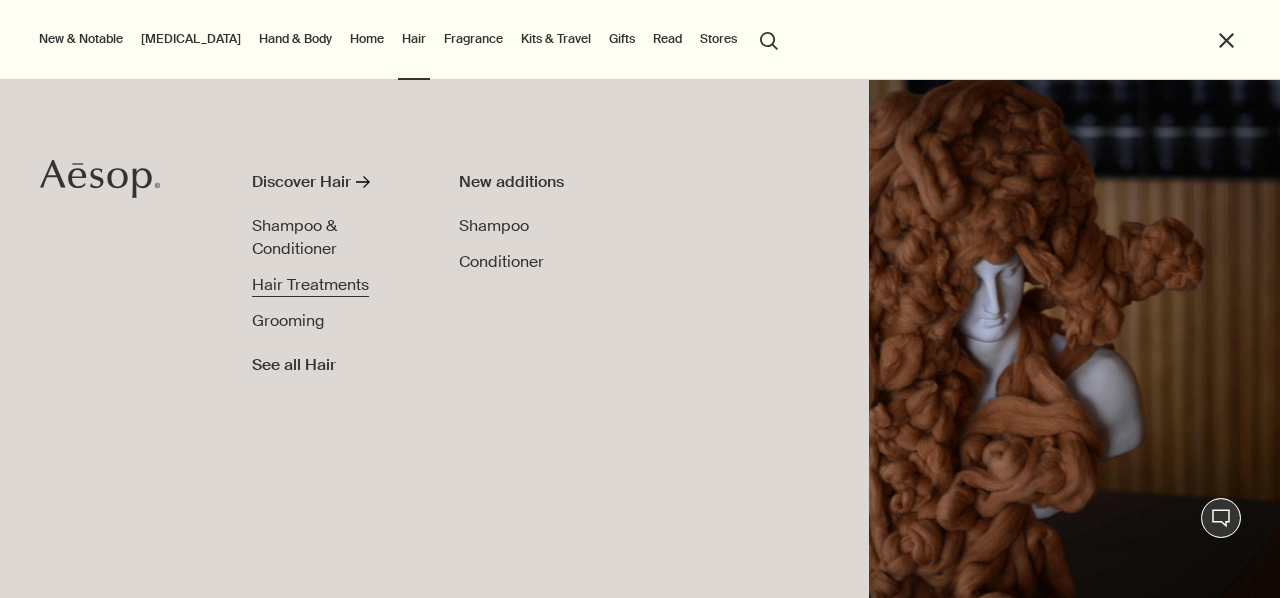 click on "Hair Treatments" at bounding box center [310, 284] 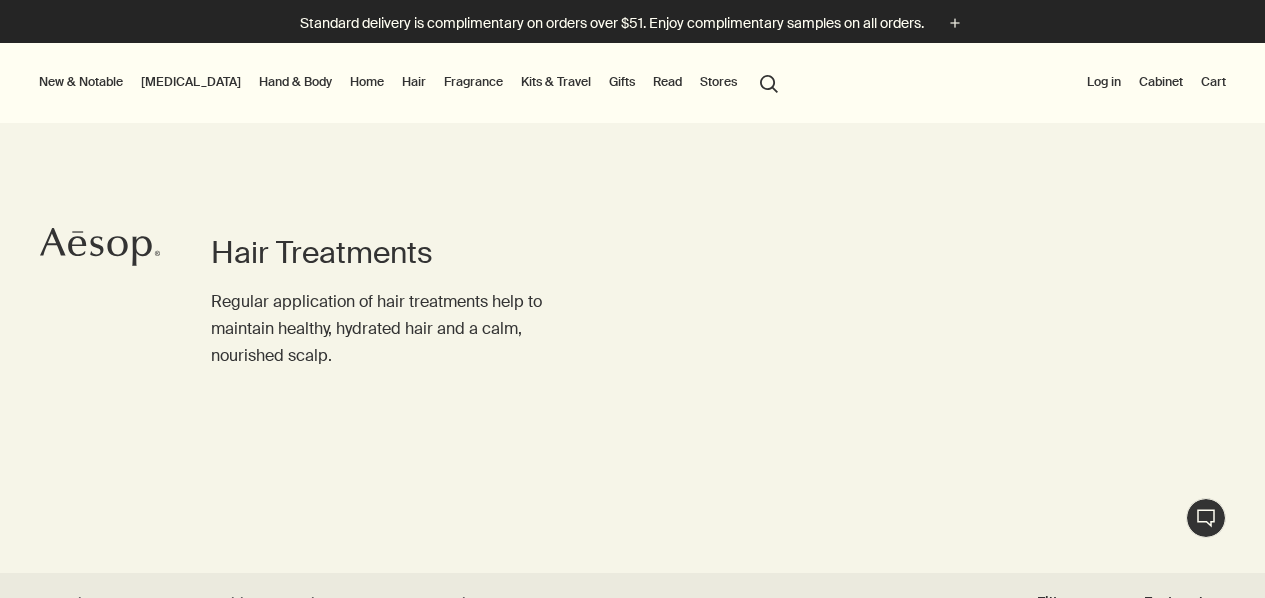 scroll, scrollTop: 0, scrollLeft: 0, axis: both 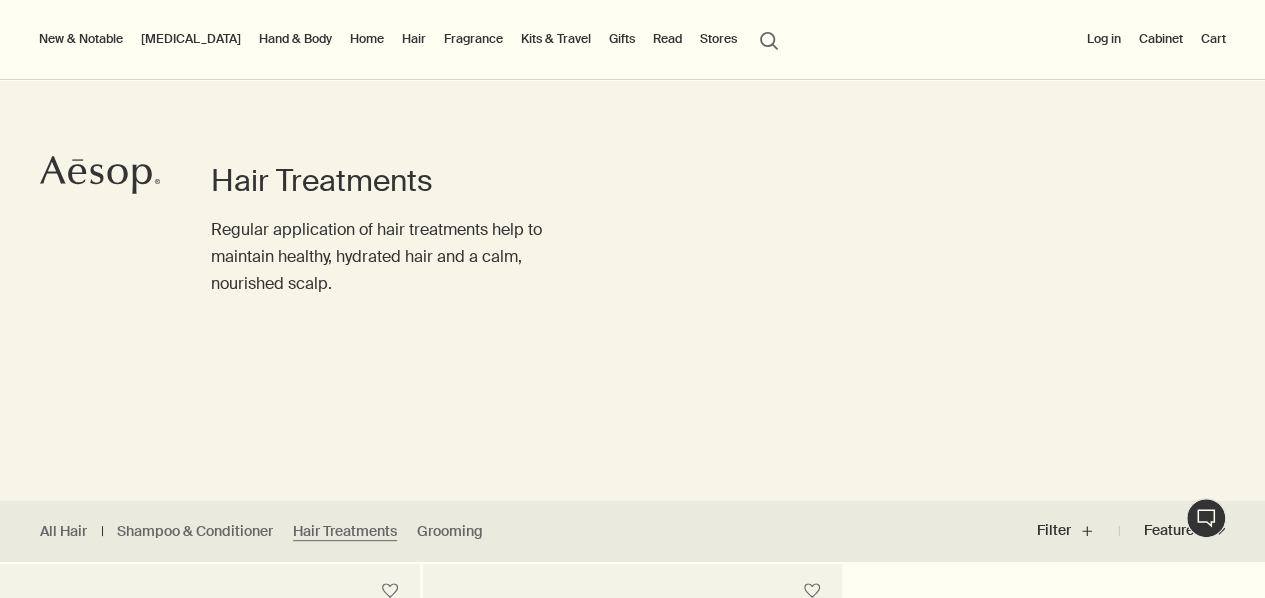 click on "Hand & Body" at bounding box center [295, 39] 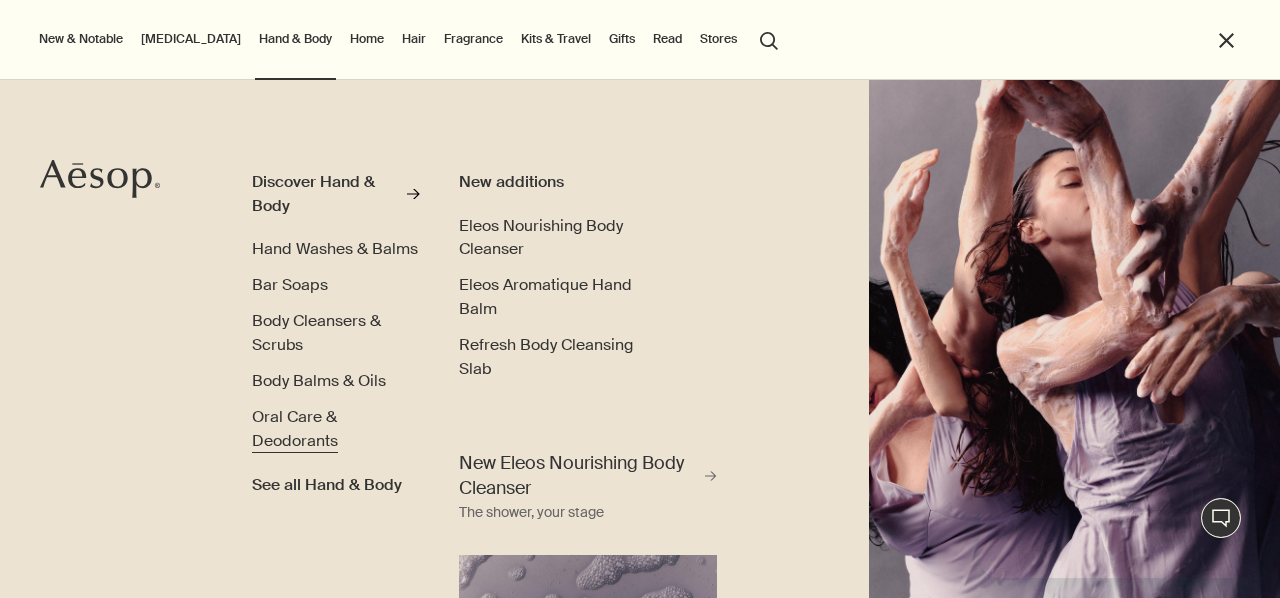 scroll, scrollTop: 0, scrollLeft: 0, axis: both 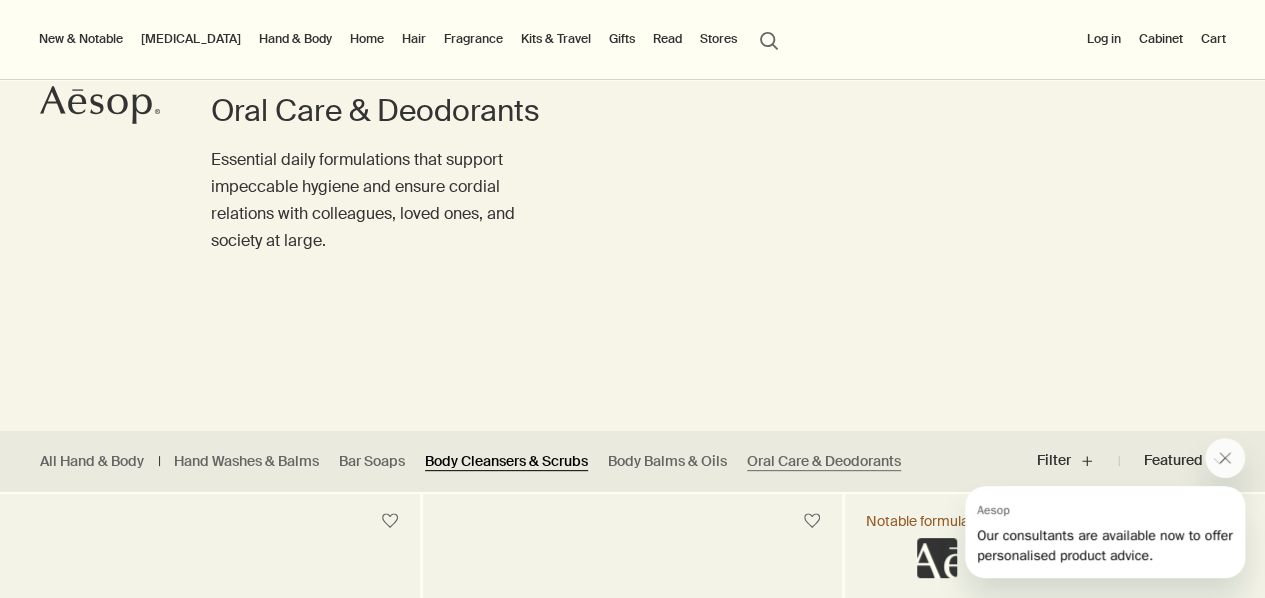 click on "Body Cleansers & Scrubs" at bounding box center [506, 461] 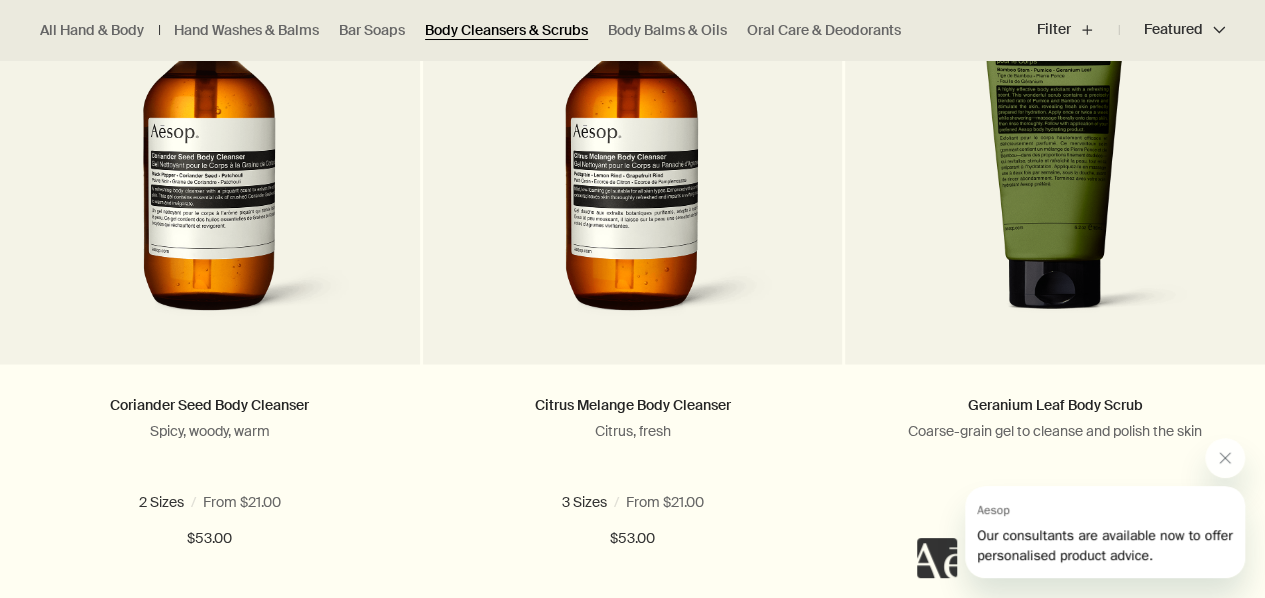 scroll, scrollTop: 1459, scrollLeft: 0, axis: vertical 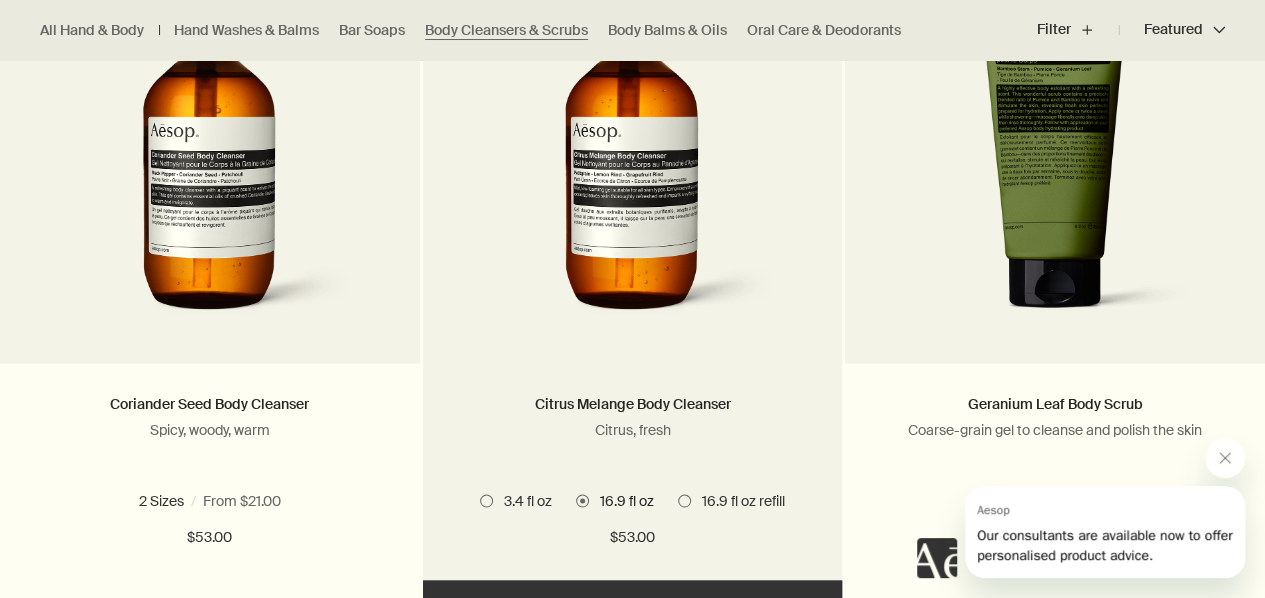 click on "16.9 fl oz refill" at bounding box center (737, 500) 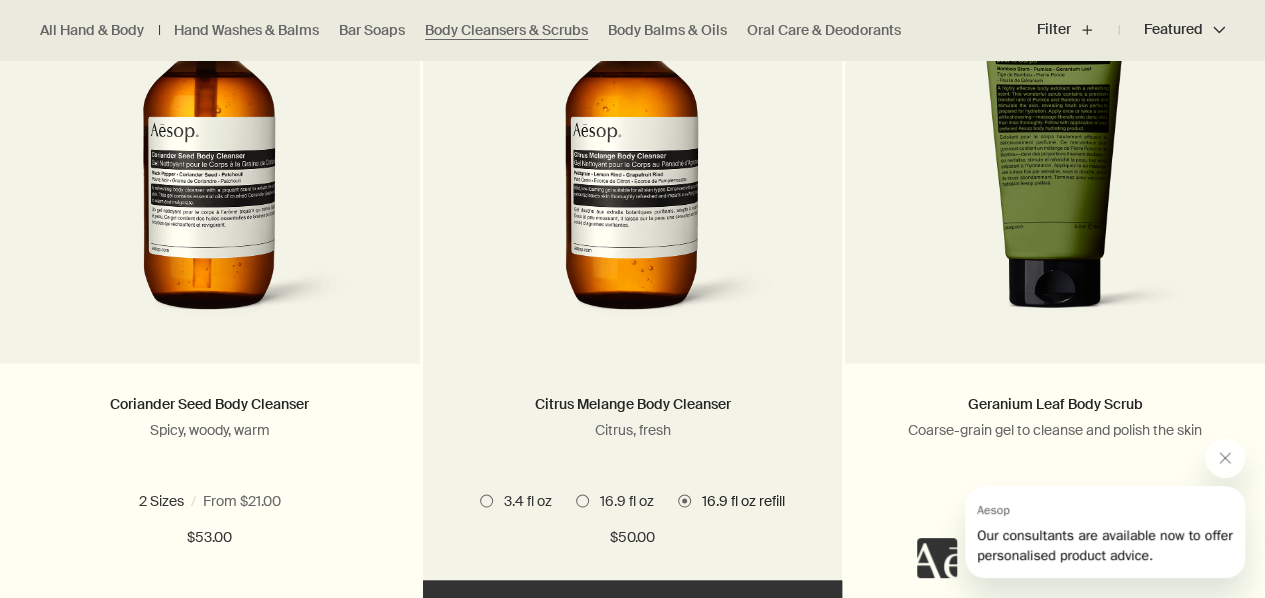 click on "16.9 fl oz" at bounding box center [621, 500] 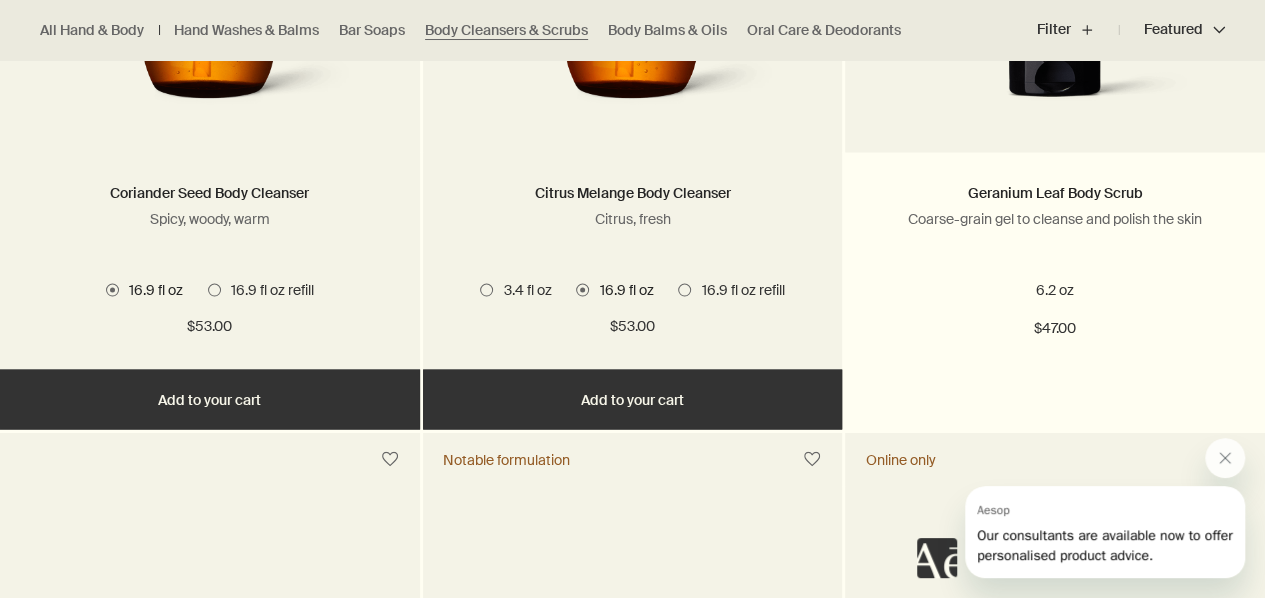 scroll, scrollTop: 1675, scrollLeft: 0, axis: vertical 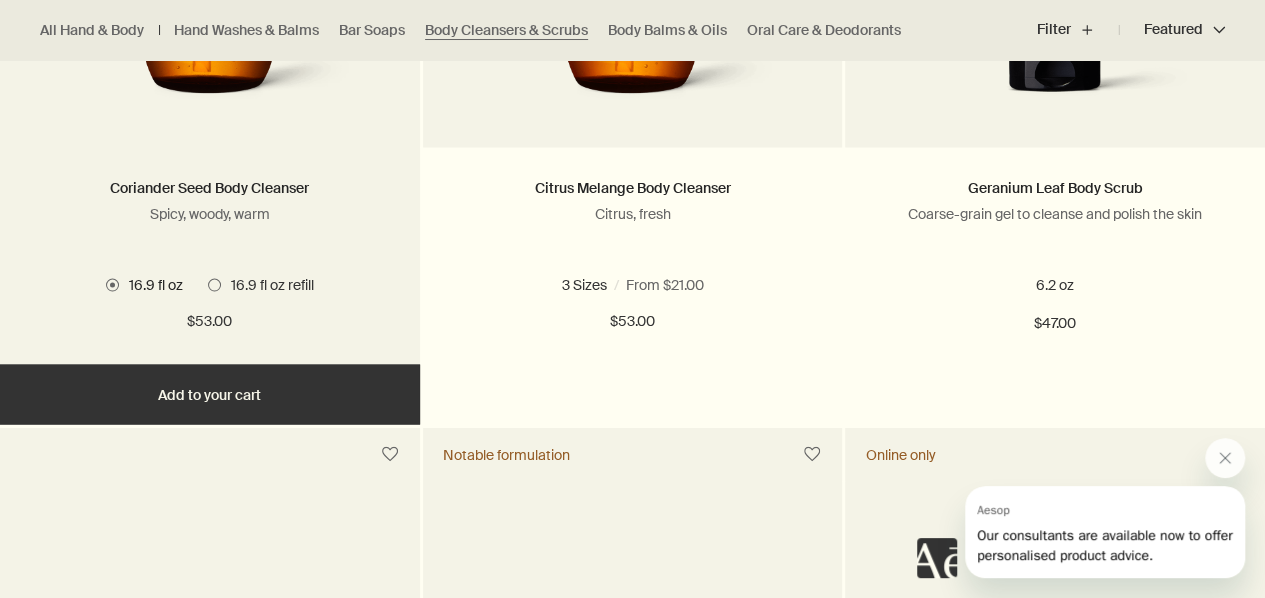 click on "Add Add to your cart" at bounding box center [210, 394] 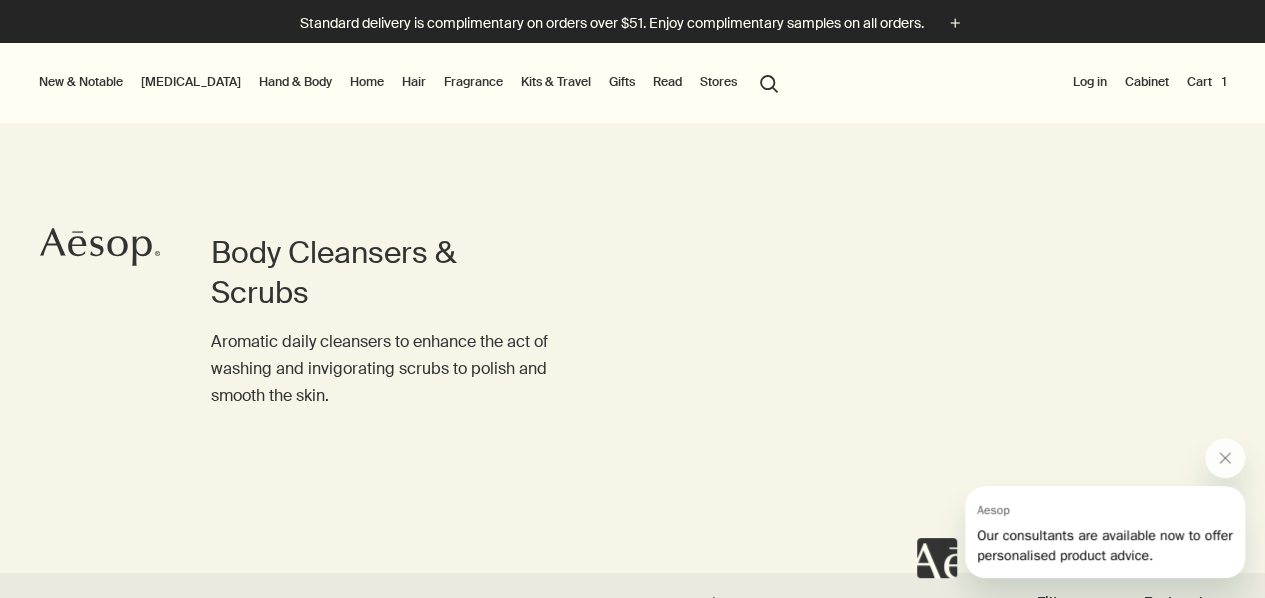 scroll, scrollTop: 28, scrollLeft: 0, axis: vertical 